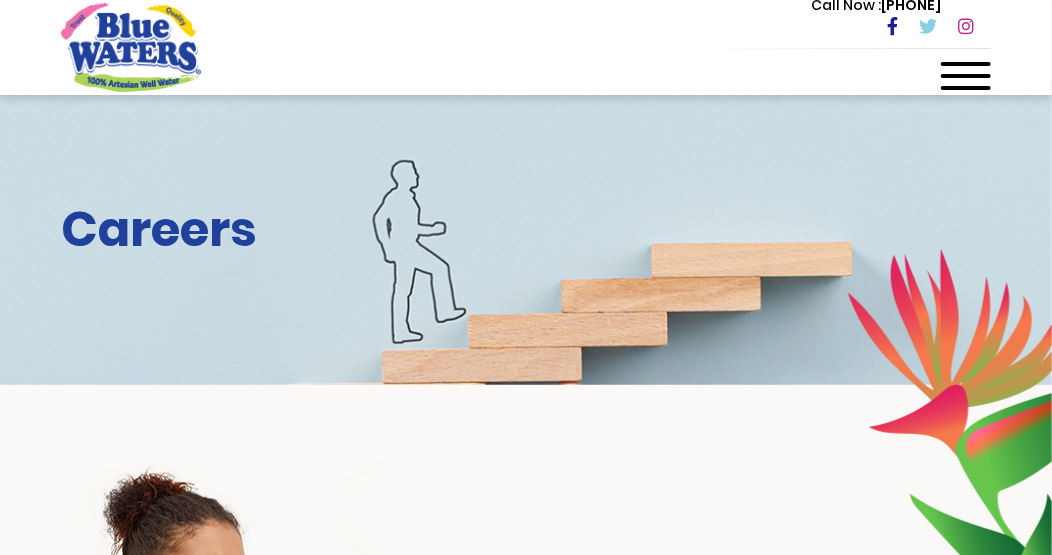 scroll, scrollTop: 0, scrollLeft: 0, axis: both 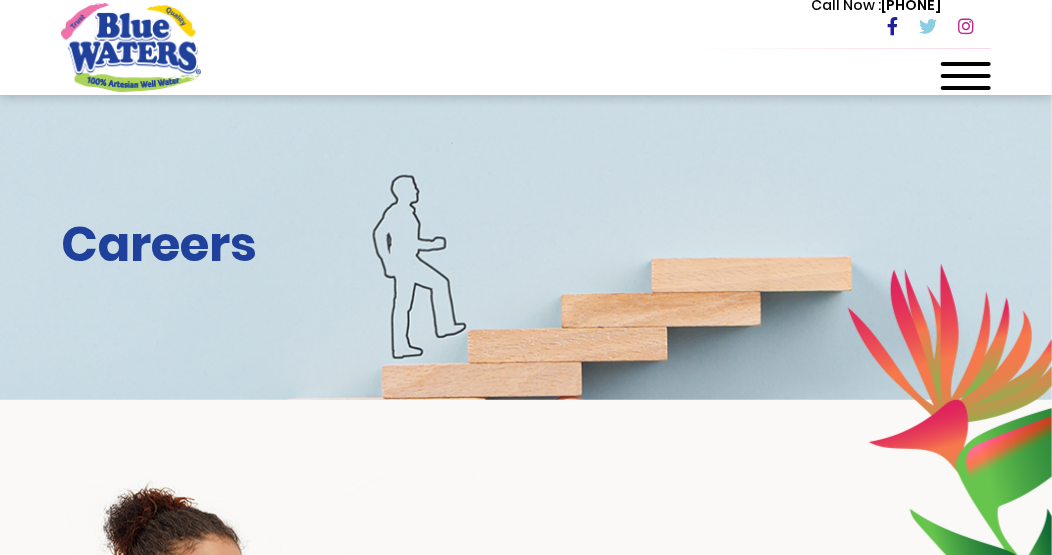 click on "Call Now :  (868) 640-8824
Menu
Shop Services Filtration Commercial Rentals Beverage Solutions Distribution Brands Blue Waters Alkaline Water Cran+ Juse Caribbean Traditions Tampico Blue Waters Malt Stamina WitLuv
Account
about us
News
careers
support
Promotions
login" at bounding box center [611, 47] 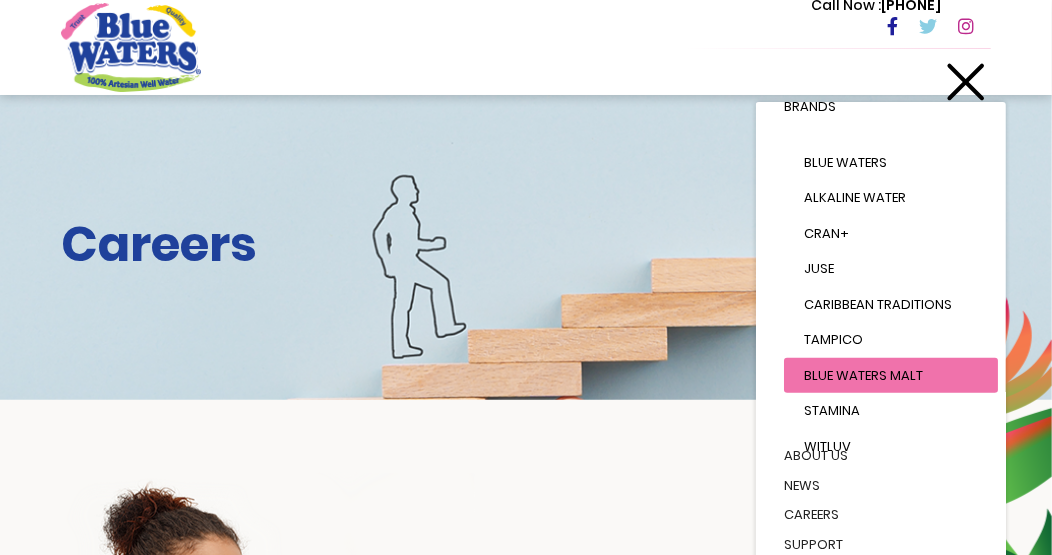 scroll, scrollTop: 277, scrollLeft: 0, axis: vertical 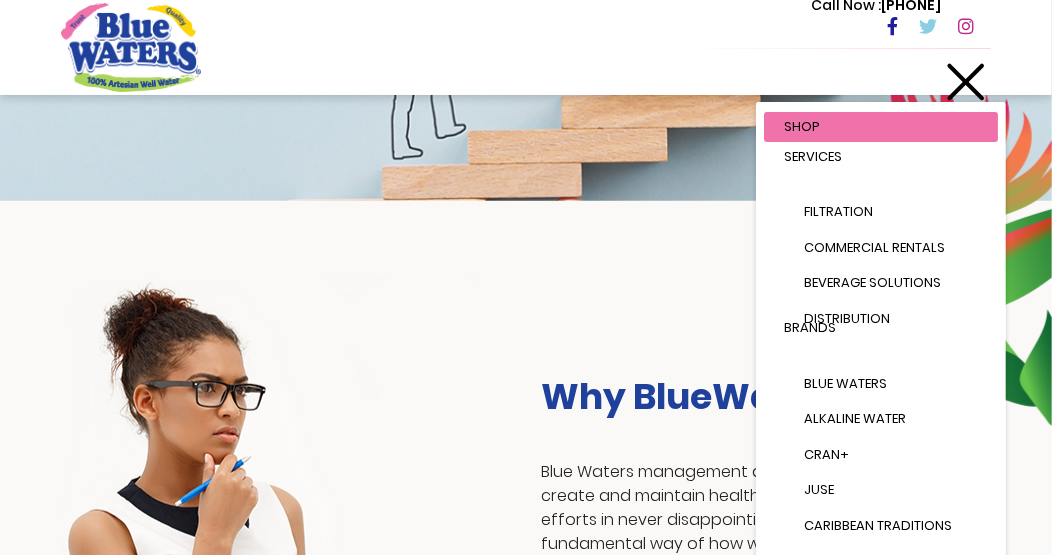 click on "Services" at bounding box center [813, 156] 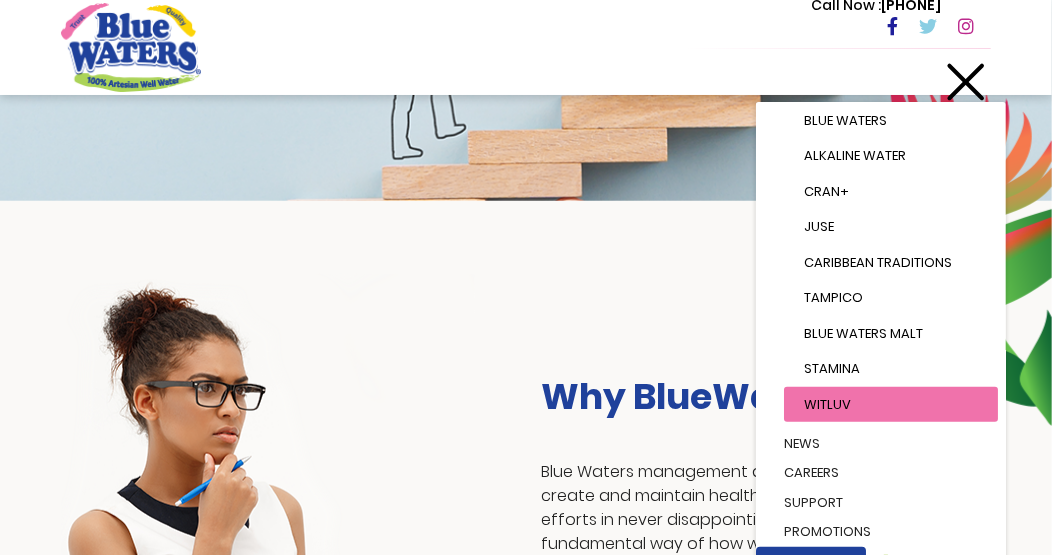 scroll, scrollTop: 277, scrollLeft: 0, axis: vertical 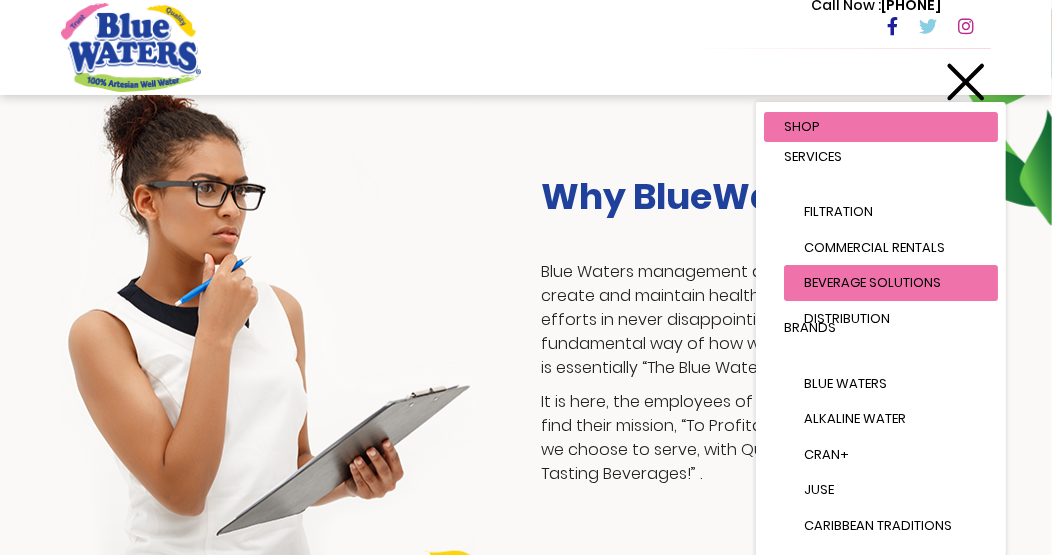 click on "Beverage Solutions" at bounding box center [891, 283] 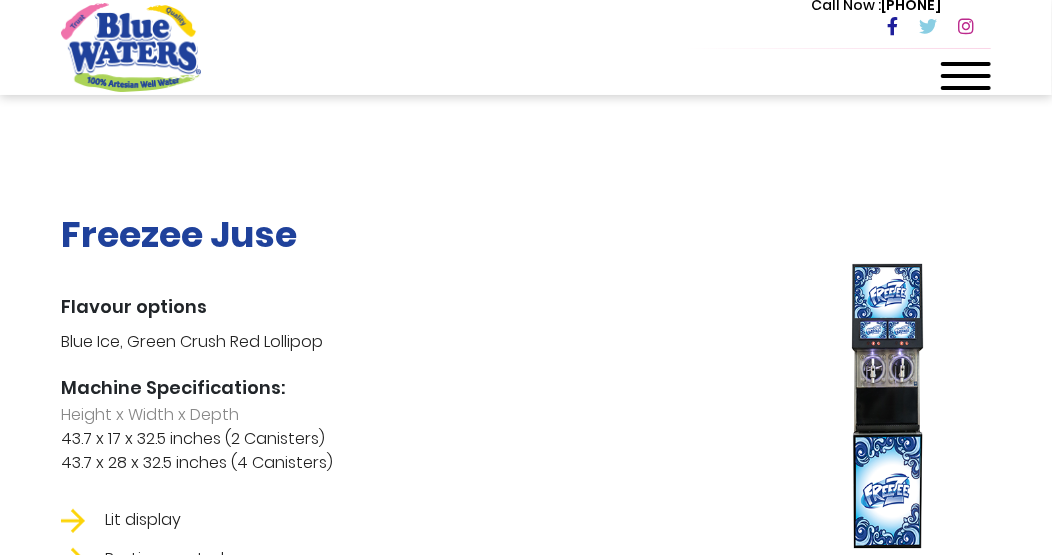 scroll, scrollTop: 2500, scrollLeft: 0, axis: vertical 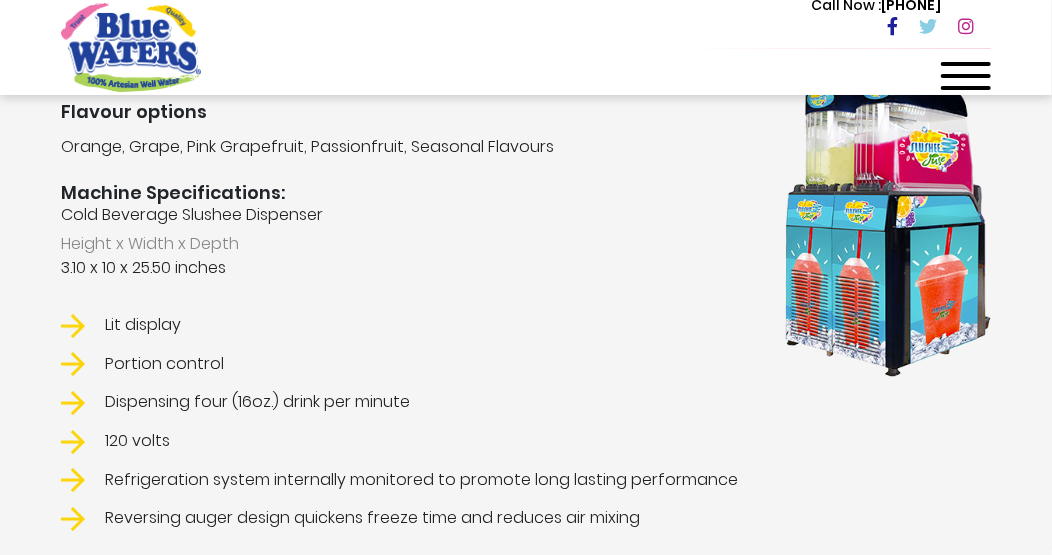 click at bounding box center [966, 76] 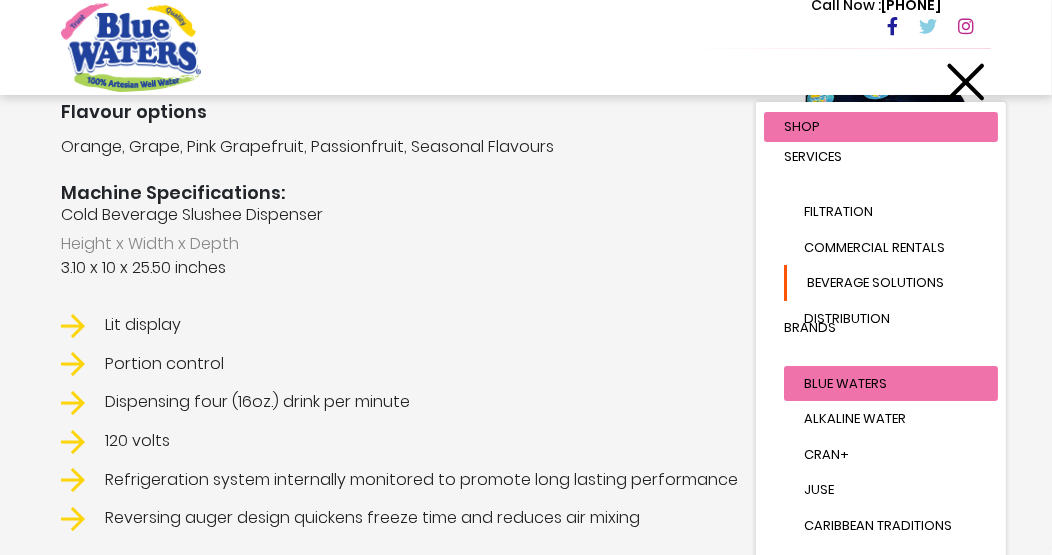 click on "Blue Waters" at bounding box center (891, 384) 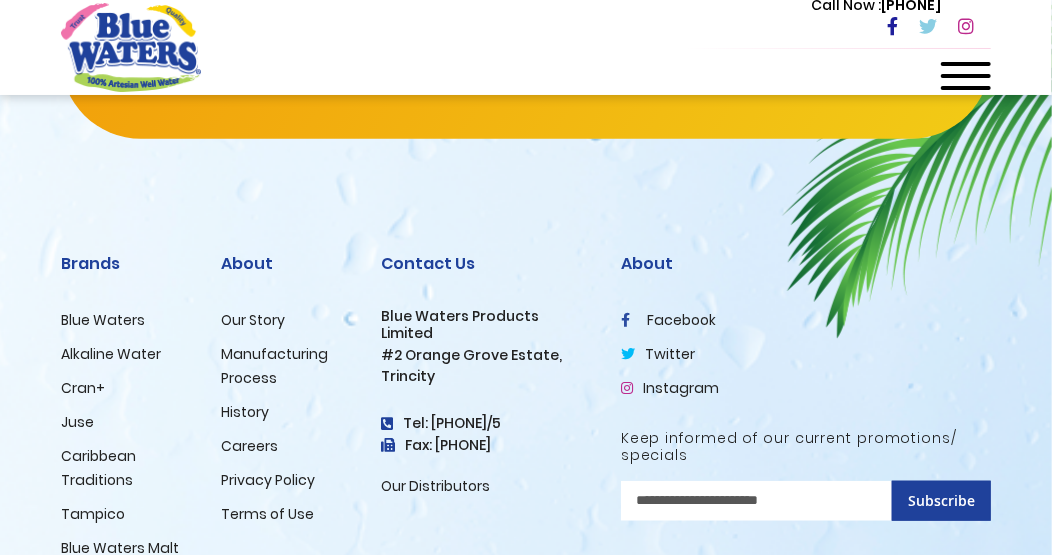 scroll, scrollTop: 3605, scrollLeft: 0, axis: vertical 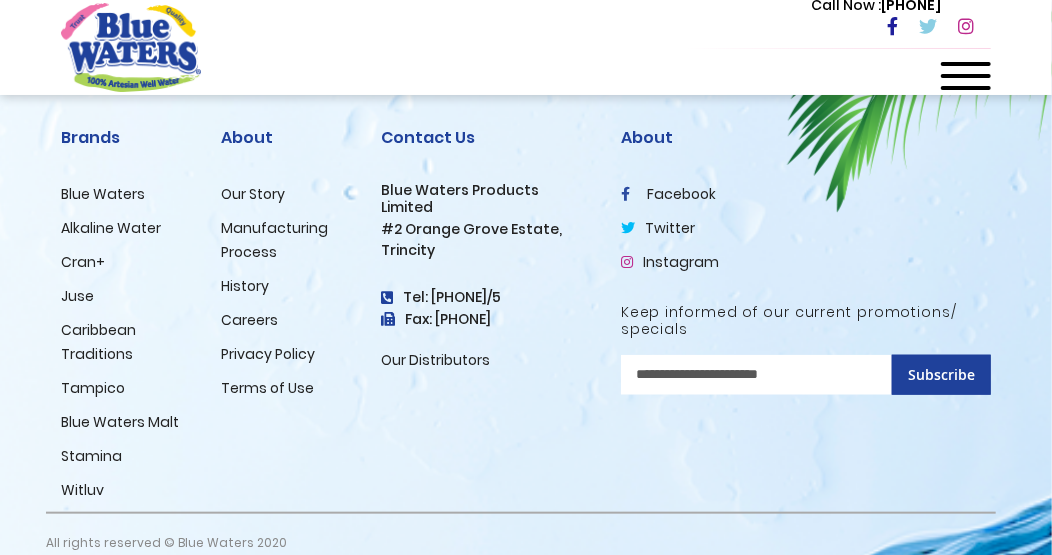 click on "Our Story" at bounding box center [253, 194] 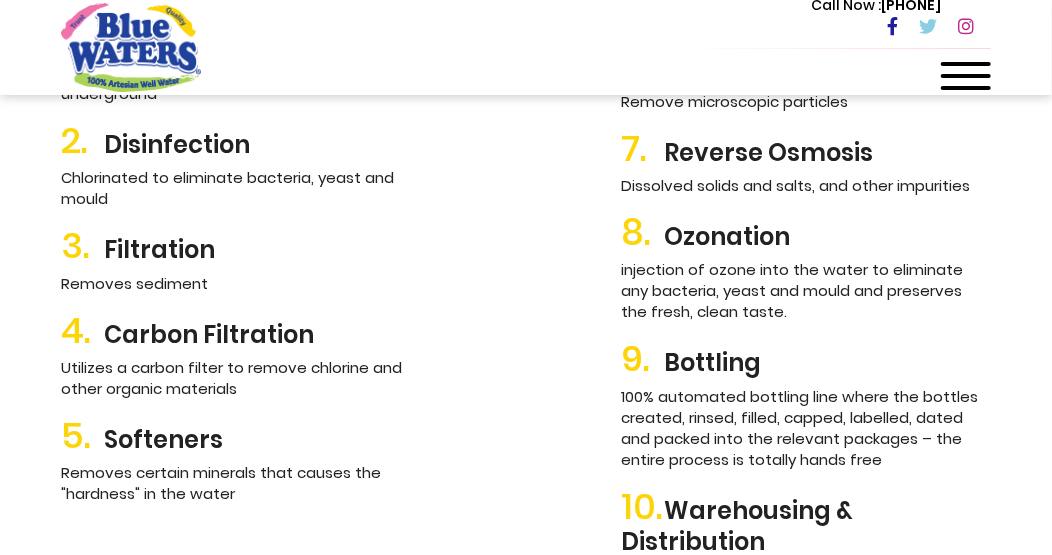 scroll, scrollTop: 2395, scrollLeft: 0, axis: vertical 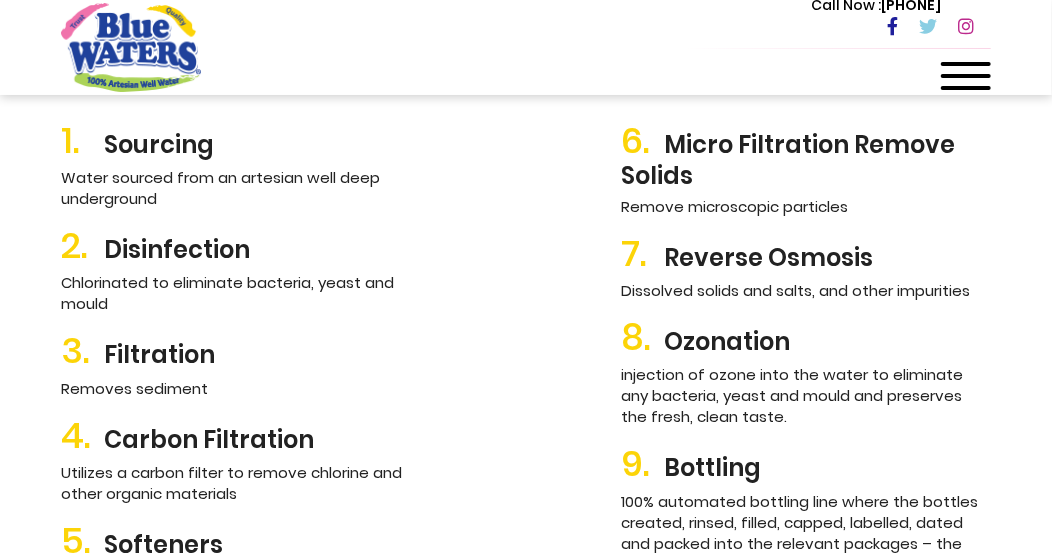 click at bounding box center [966, 82] 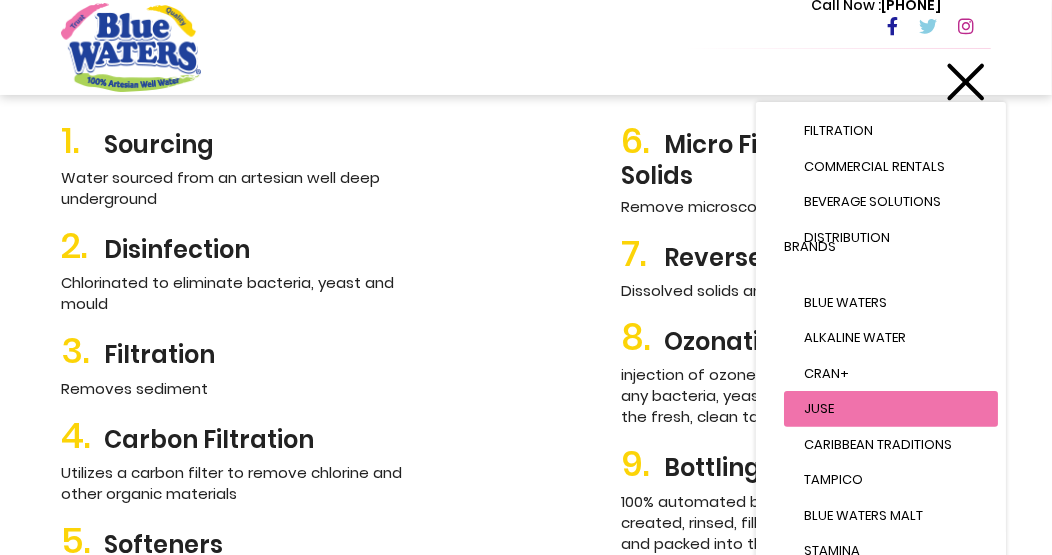 scroll, scrollTop: 100, scrollLeft: 0, axis: vertical 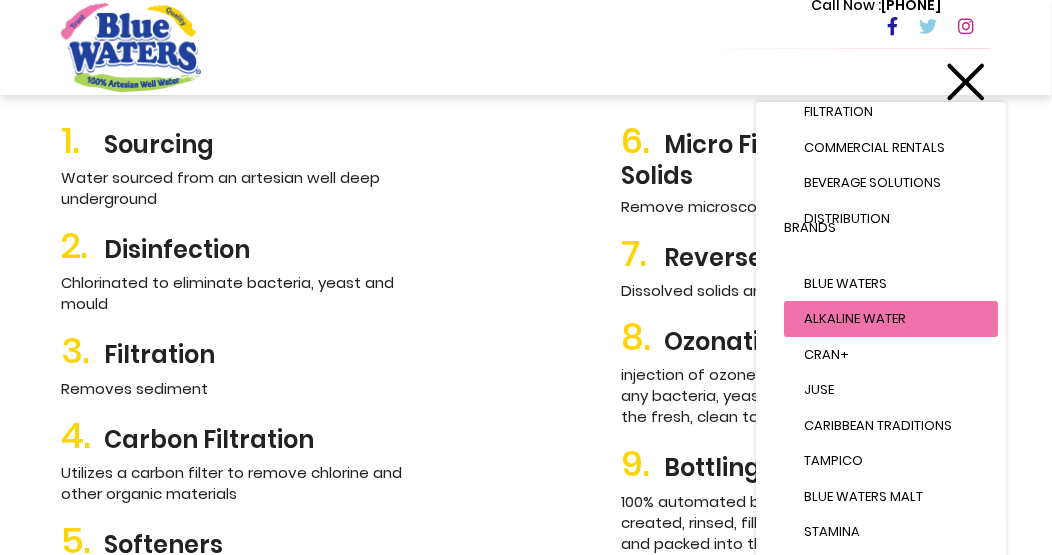 click on "Alkaline Water" at bounding box center (891, 319) 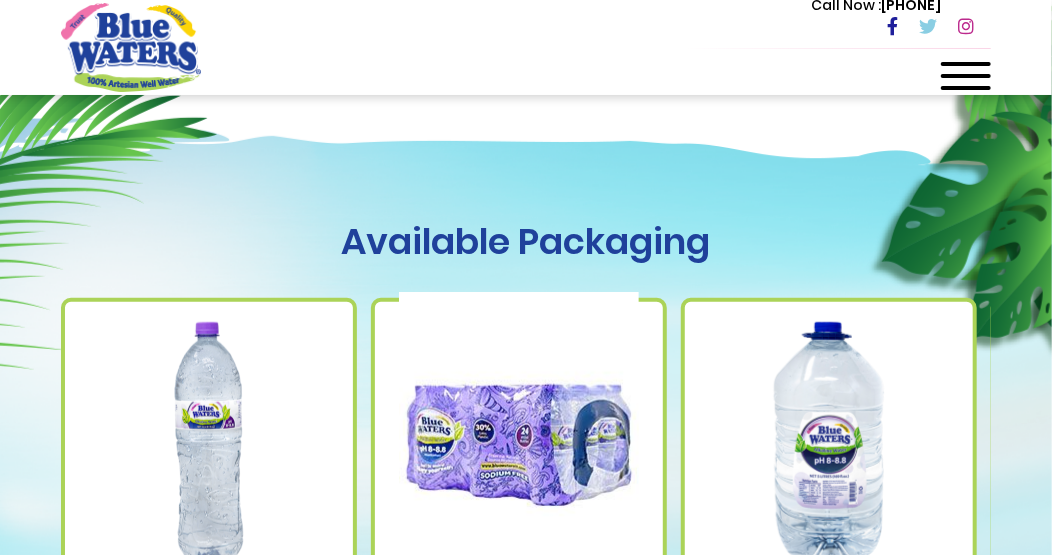 scroll, scrollTop: 0, scrollLeft: 0, axis: both 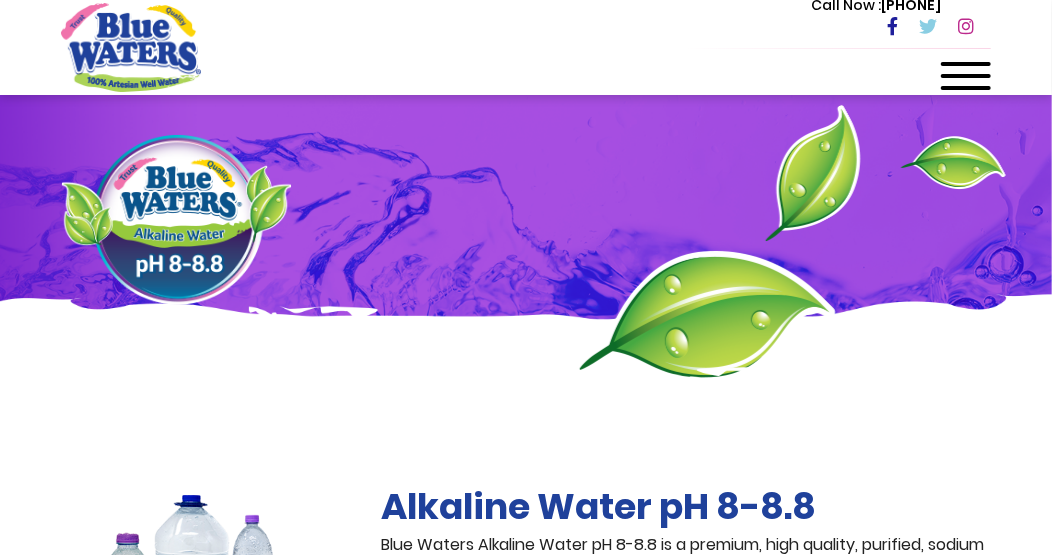 click at bounding box center (966, 82) 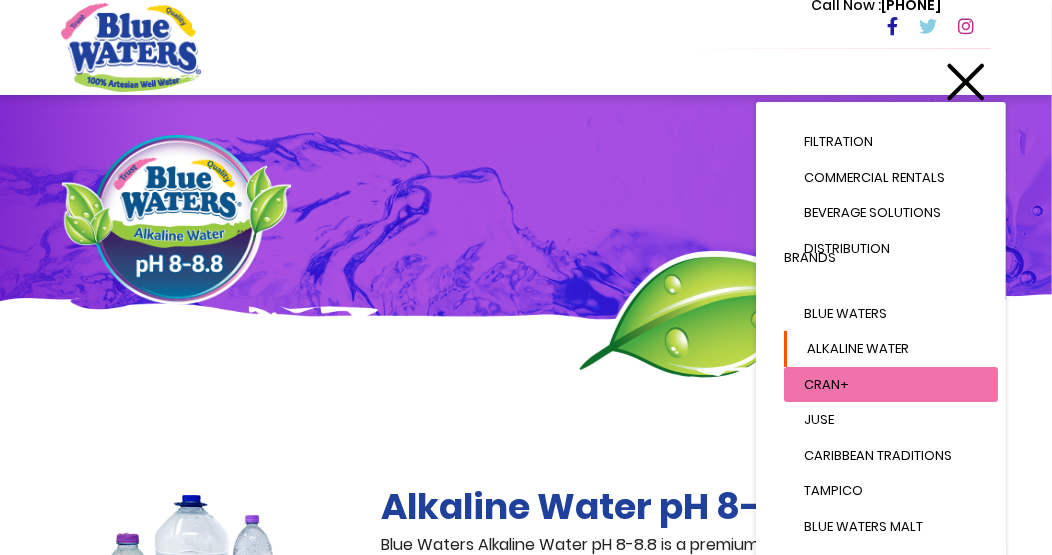 scroll, scrollTop: 199, scrollLeft: 0, axis: vertical 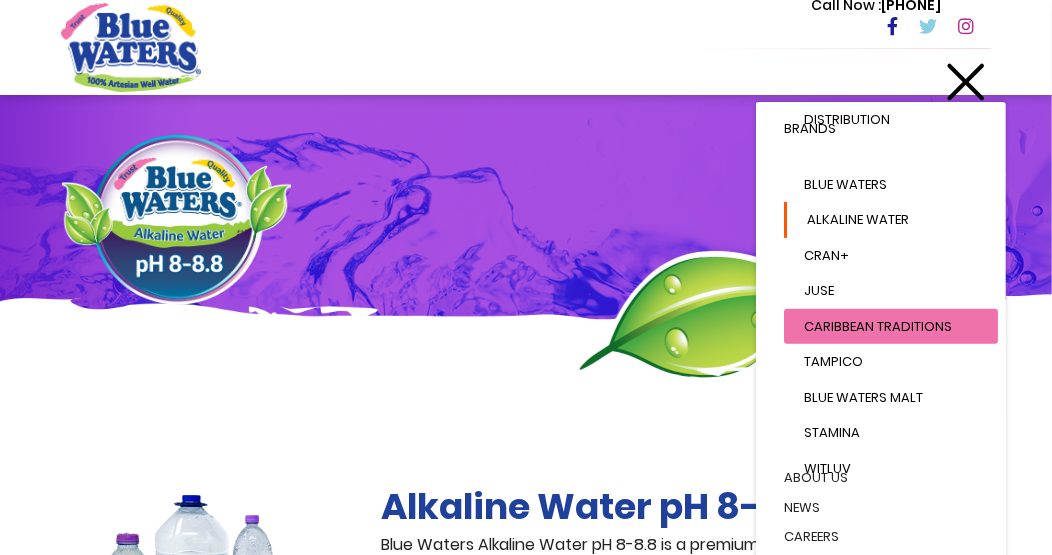 click on "Caribbean Traditions" at bounding box center [878, 326] 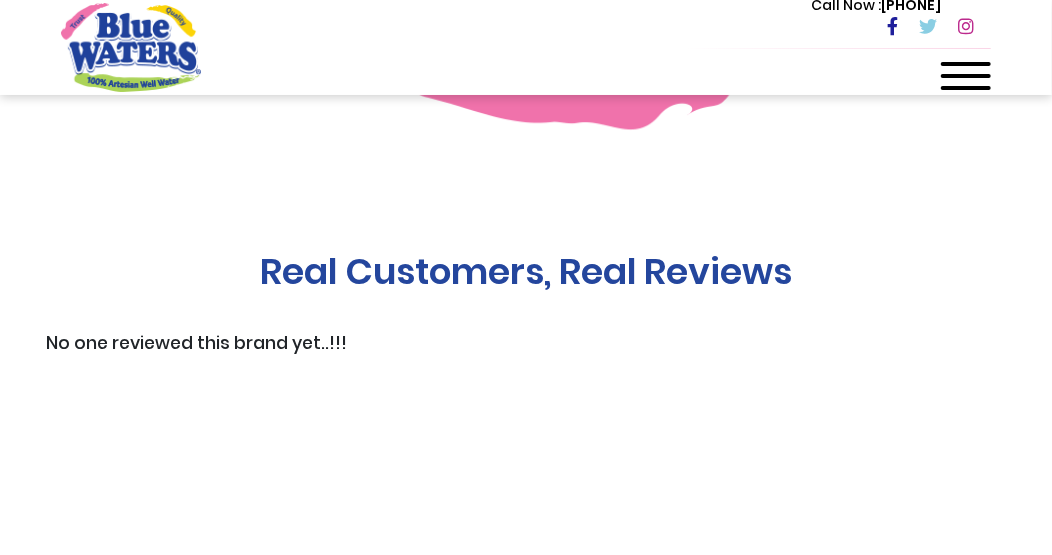 scroll, scrollTop: 1900, scrollLeft: 0, axis: vertical 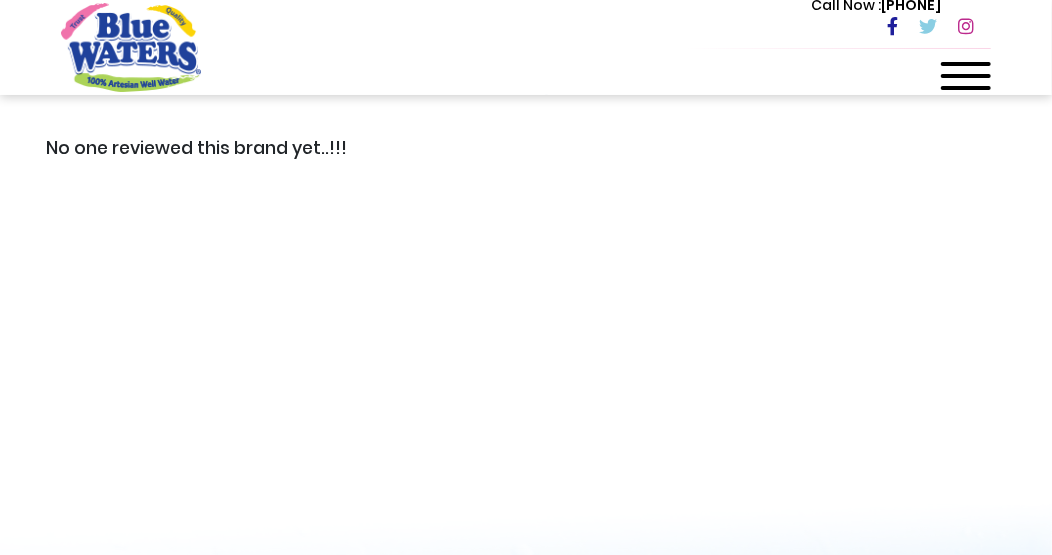 click at bounding box center [966, 82] 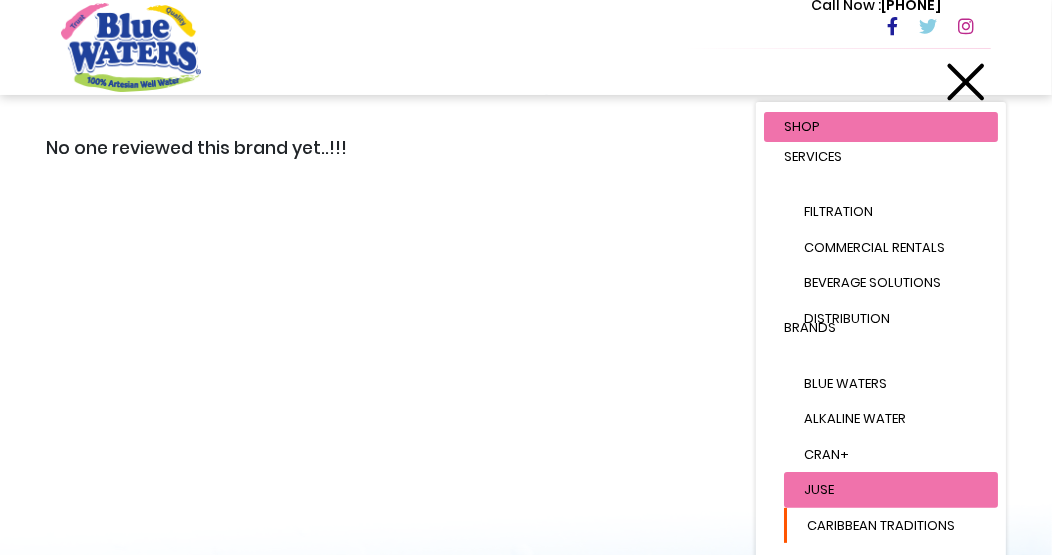 drag, startPoint x: 870, startPoint y: 489, endPoint x: 872, endPoint y: 477, distance: 12.165525 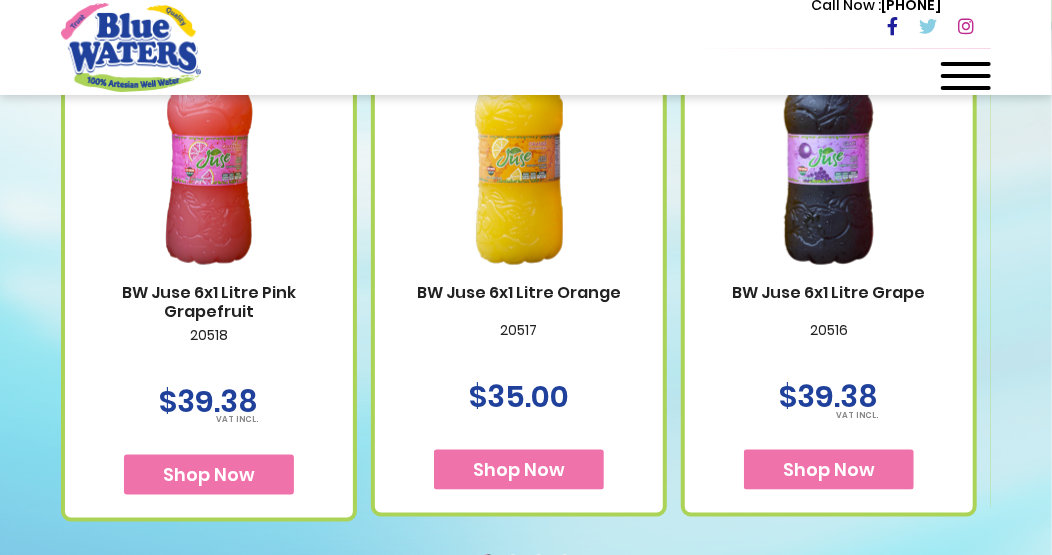 scroll, scrollTop: 1200, scrollLeft: 0, axis: vertical 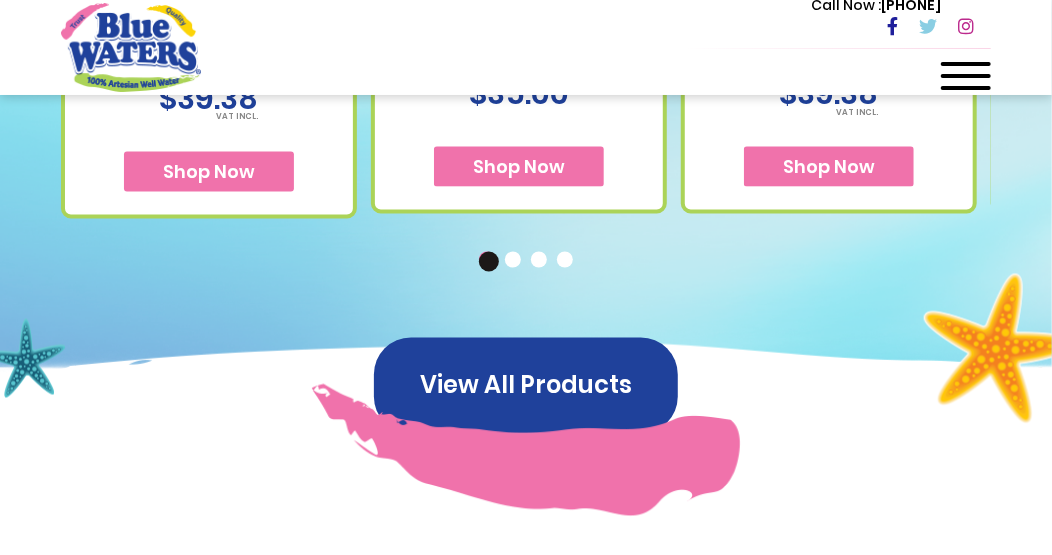 click at bounding box center [966, 64] 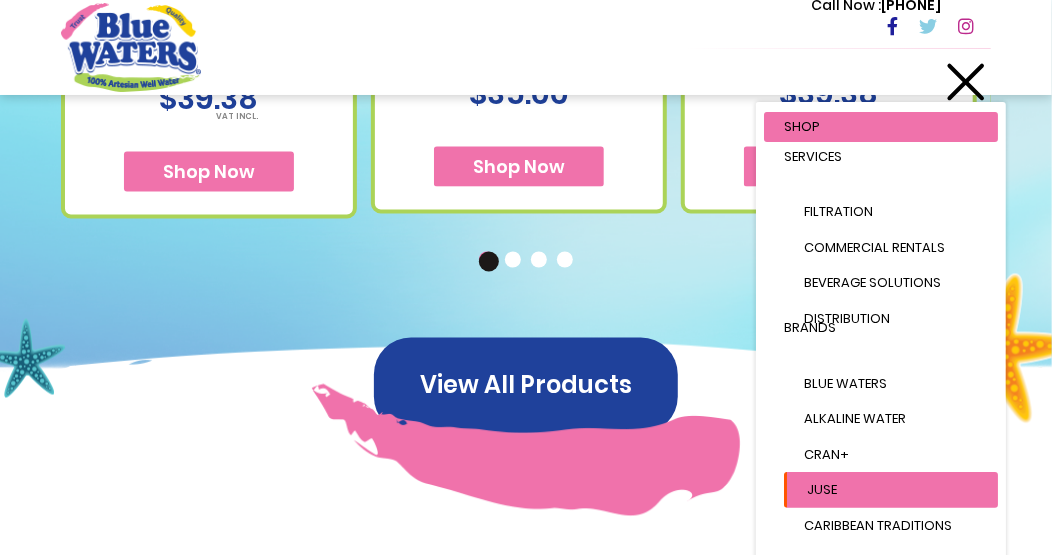 scroll, scrollTop: 100, scrollLeft: 0, axis: vertical 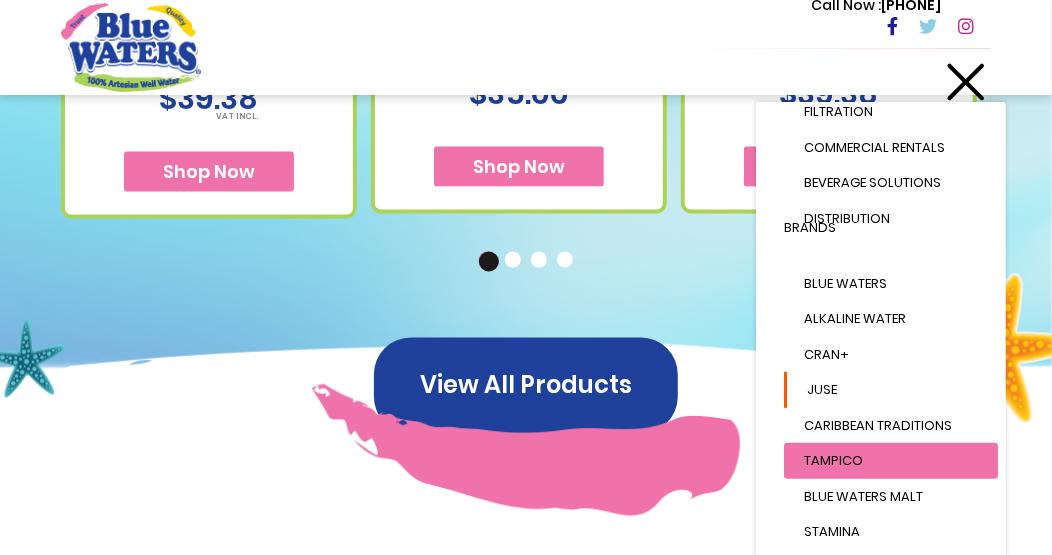 click on "Tampico" at bounding box center (891, 461) 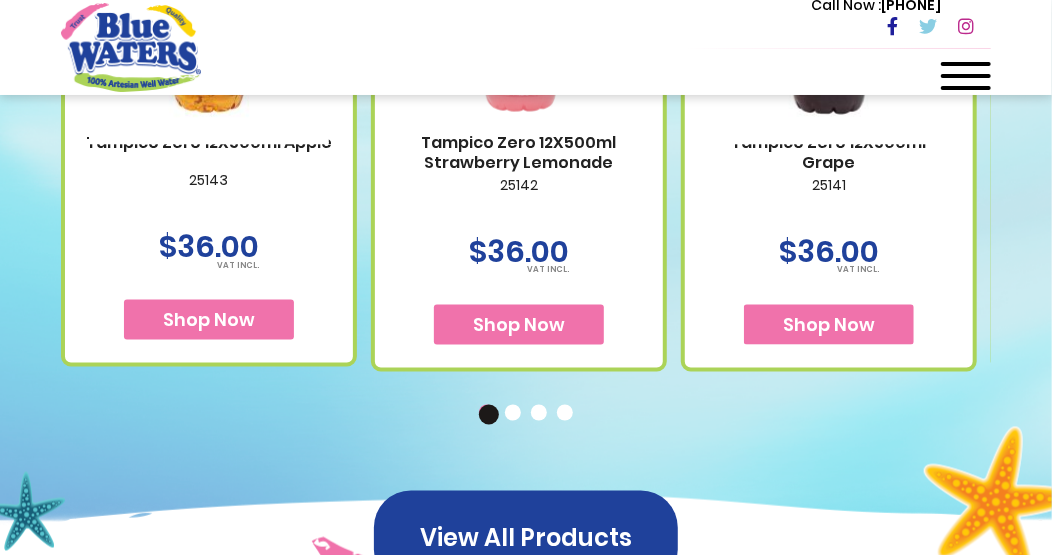 scroll, scrollTop: 1100, scrollLeft: 0, axis: vertical 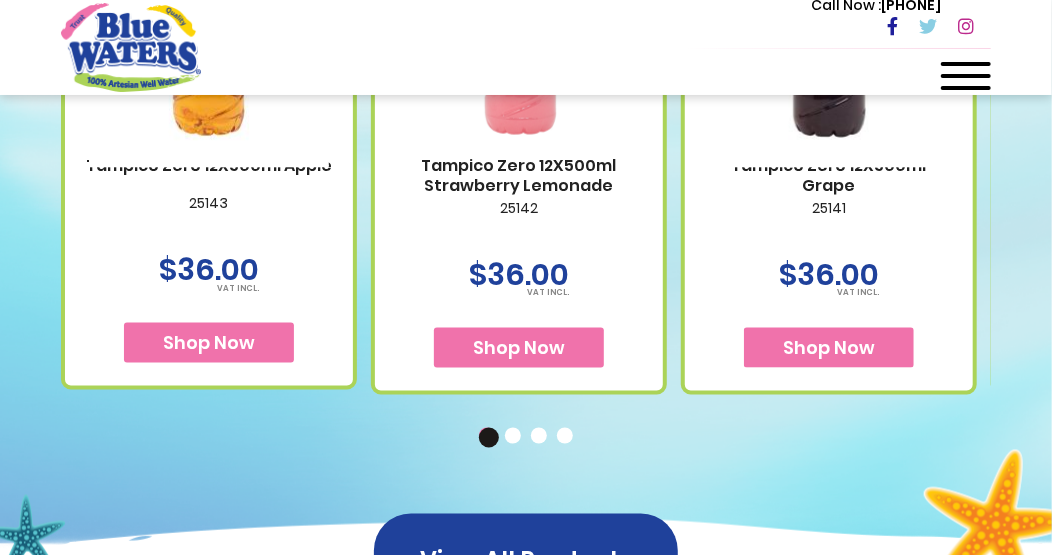 click on "Tampico Zero 12X500ml Grape" at bounding box center (829, 175) 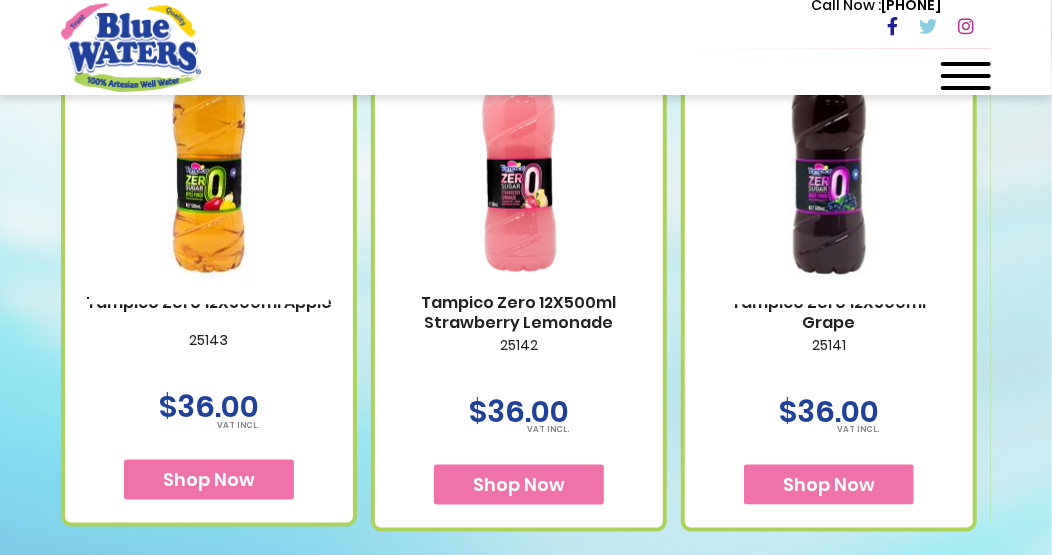 scroll, scrollTop: 800, scrollLeft: 0, axis: vertical 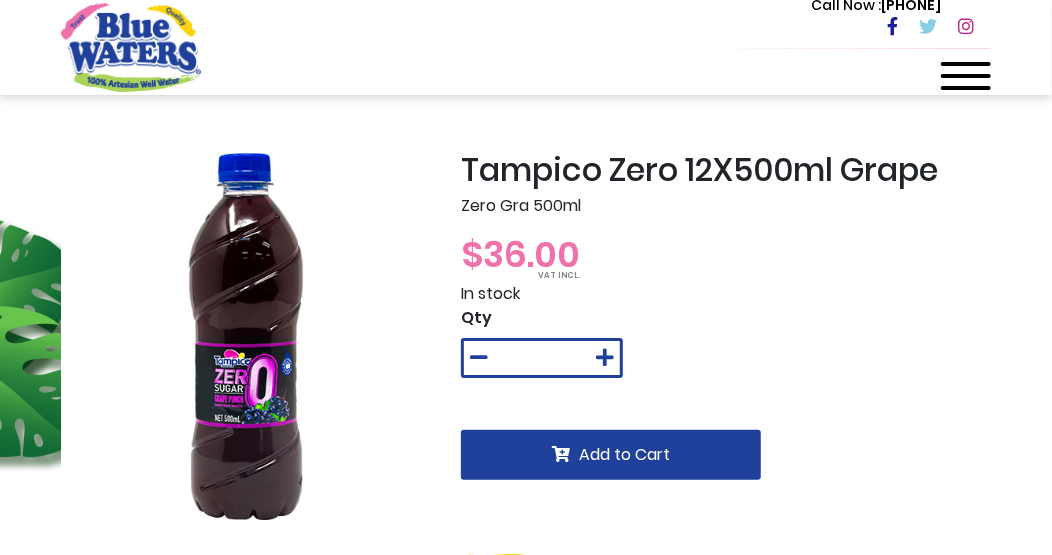 click at bounding box center [966, 82] 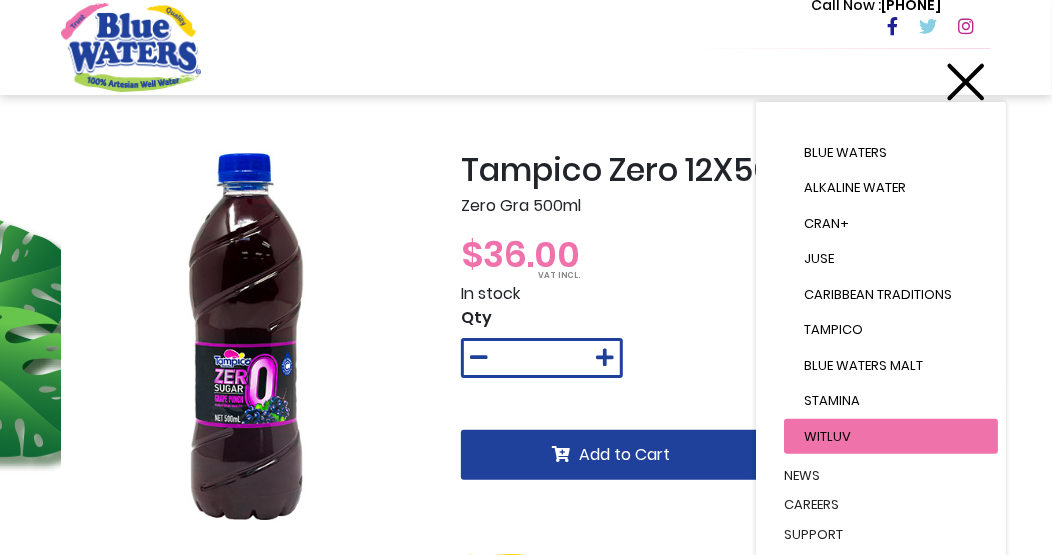 scroll, scrollTop: 277, scrollLeft: 0, axis: vertical 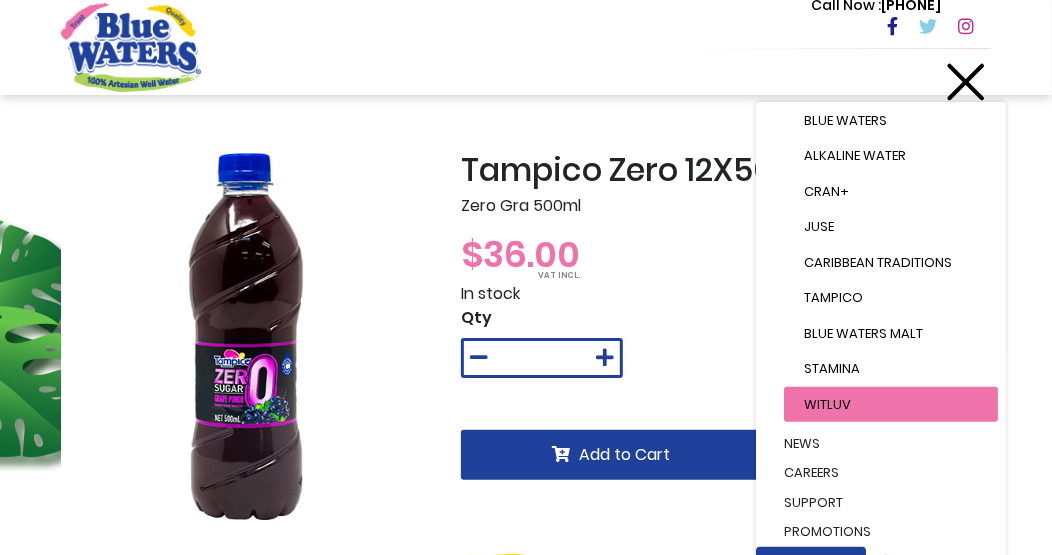 click on "WitLuv" at bounding box center (891, 405) 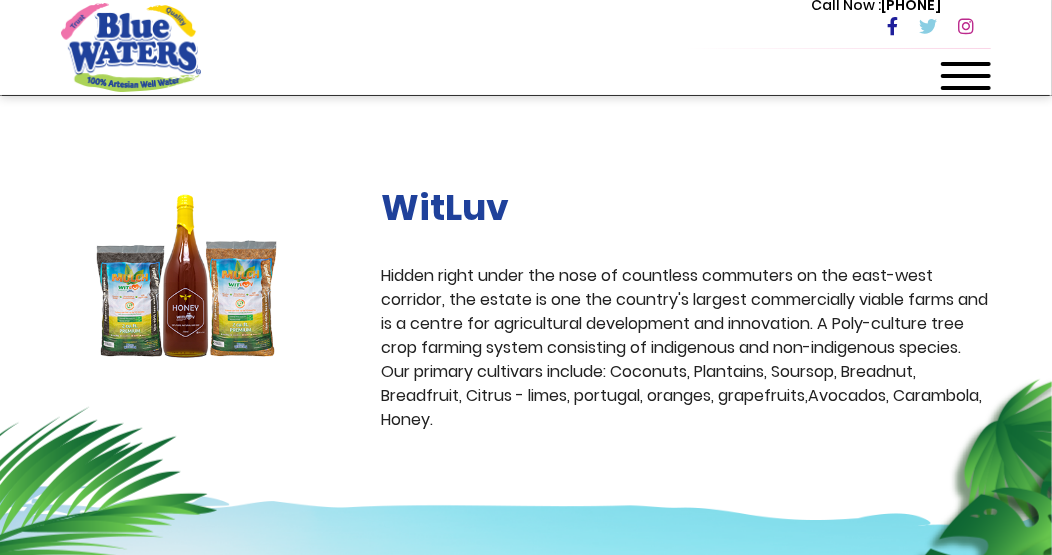 scroll, scrollTop: 600, scrollLeft: 0, axis: vertical 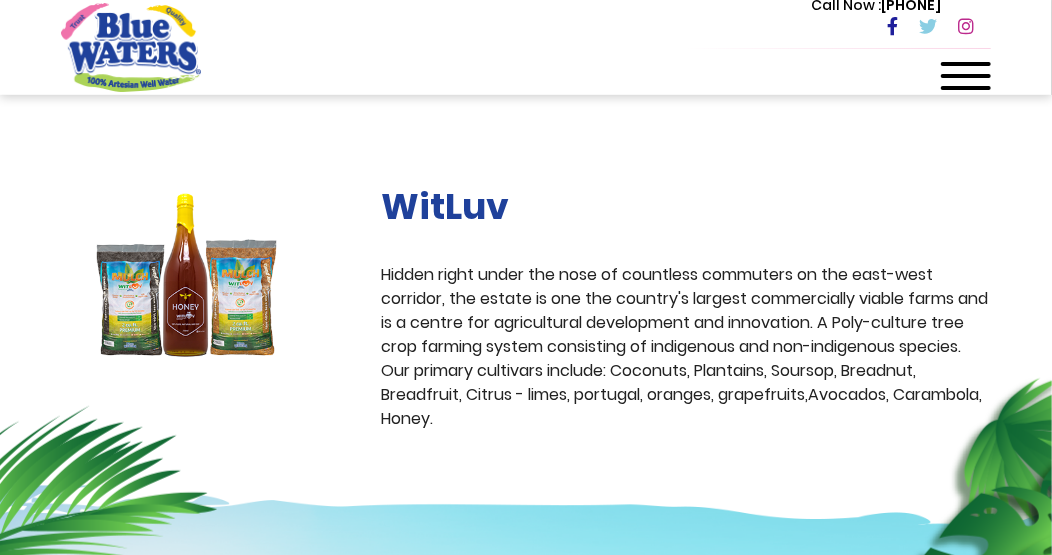 click at bounding box center [966, 82] 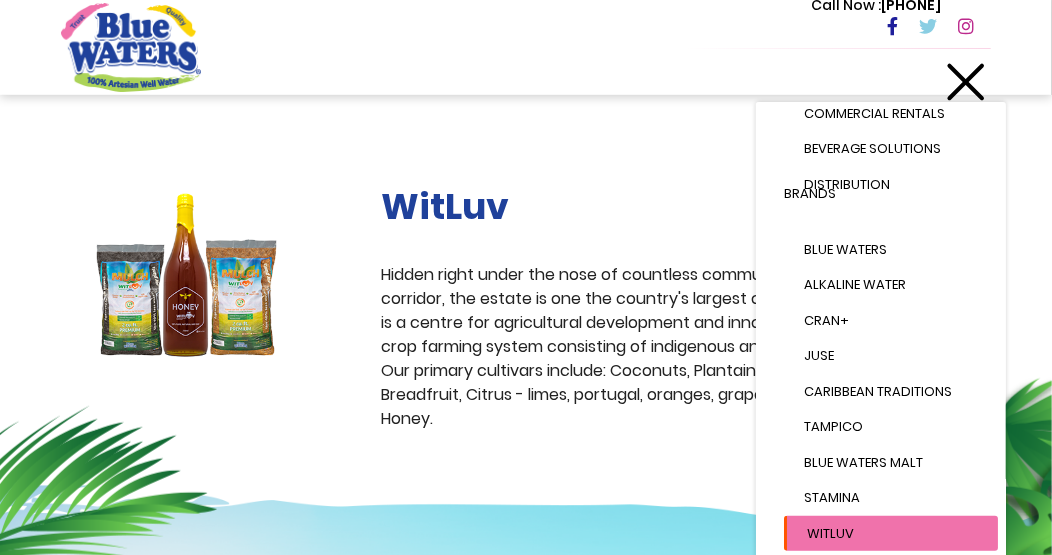 scroll, scrollTop: 199, scrollLeft: 0, axis: vertical 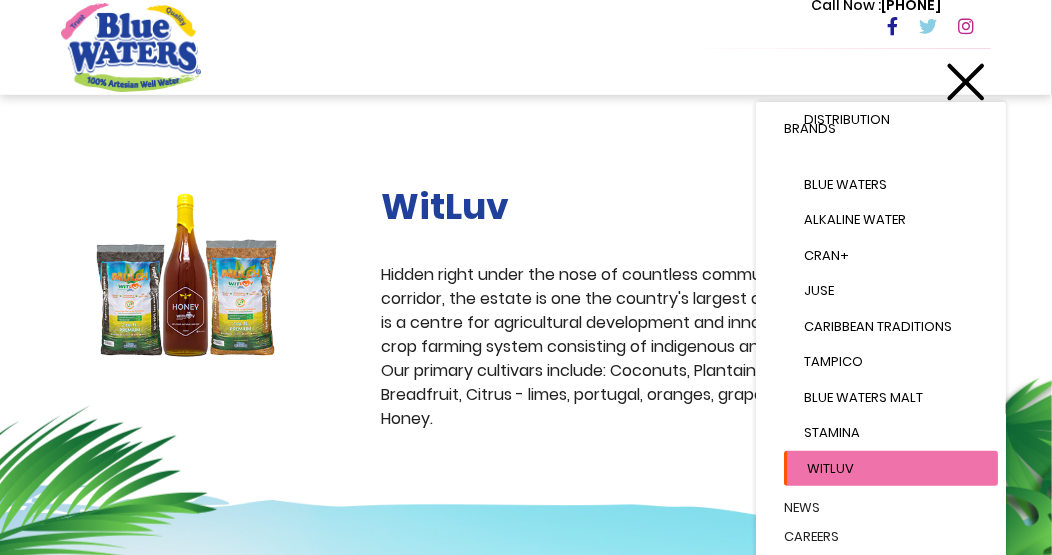 click on "WitLuv" at bounding box center [891, 469] 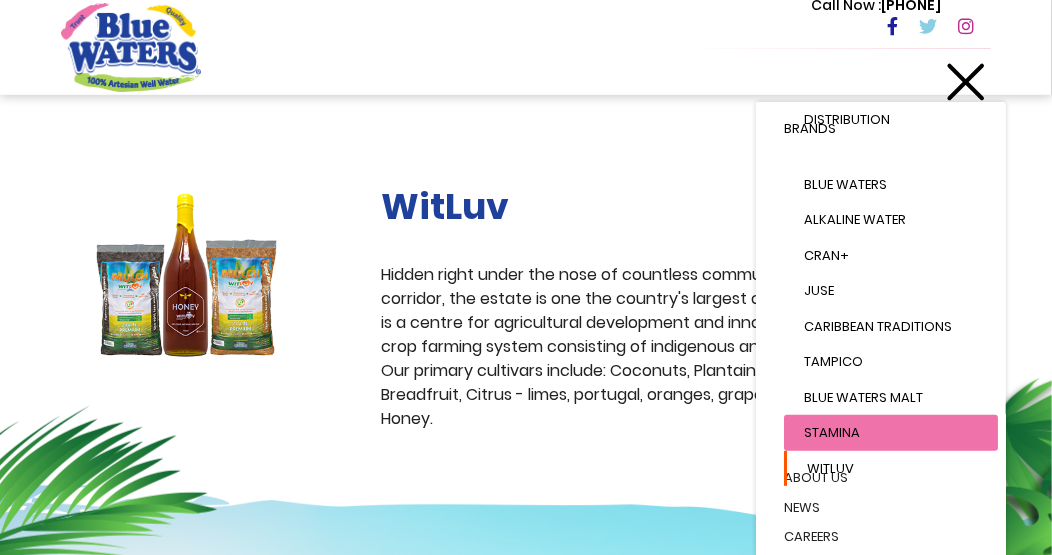 click on "Stamina" at bounding box center (891, 433) 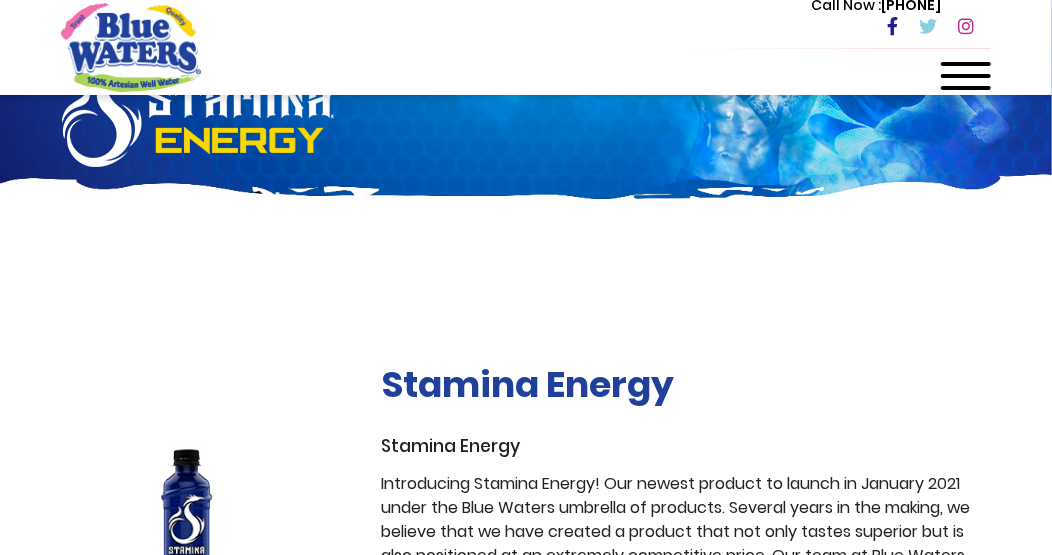 scroll, scrollTop: 0, scrollLeft: 0, axis: both 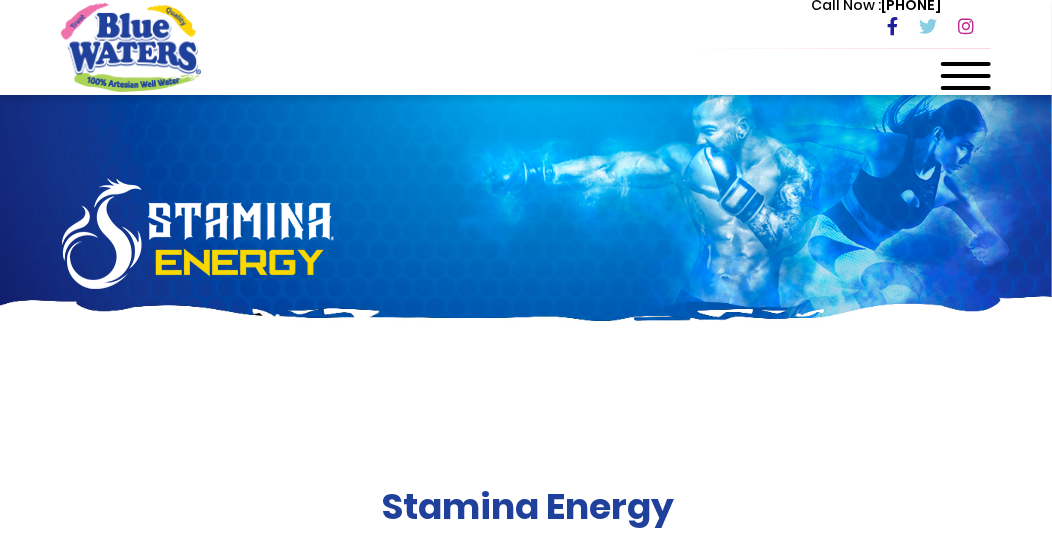 click at bounding box center (966, 82) 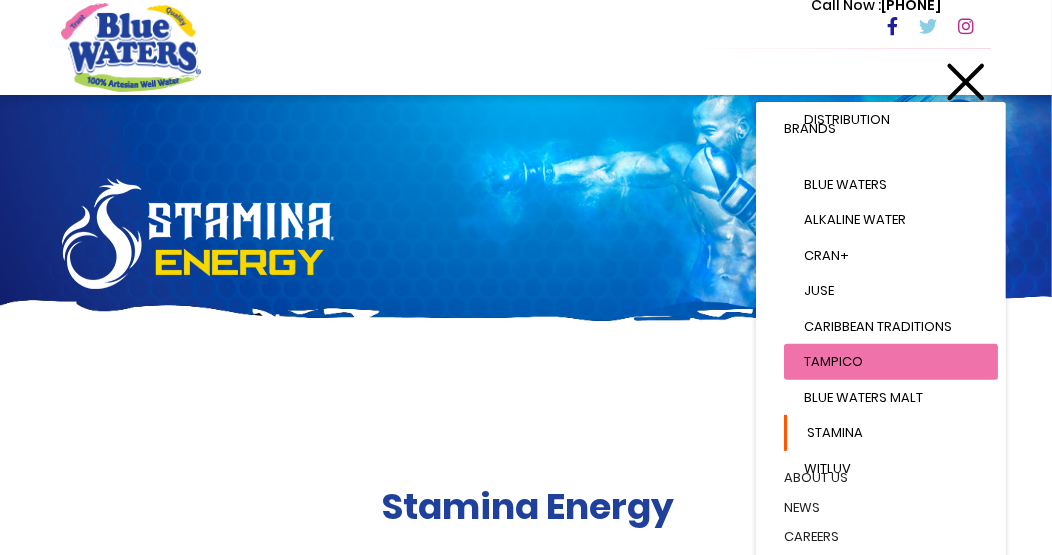 scroll, scrollTop: 277, scrollLeft: 0, axis: vertical 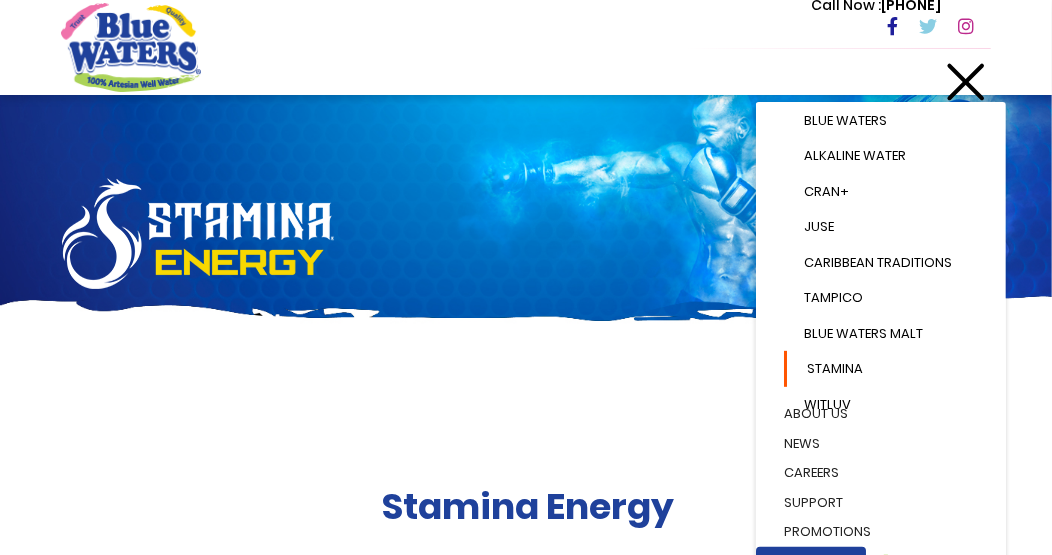 click at bounding box center [215, 245] 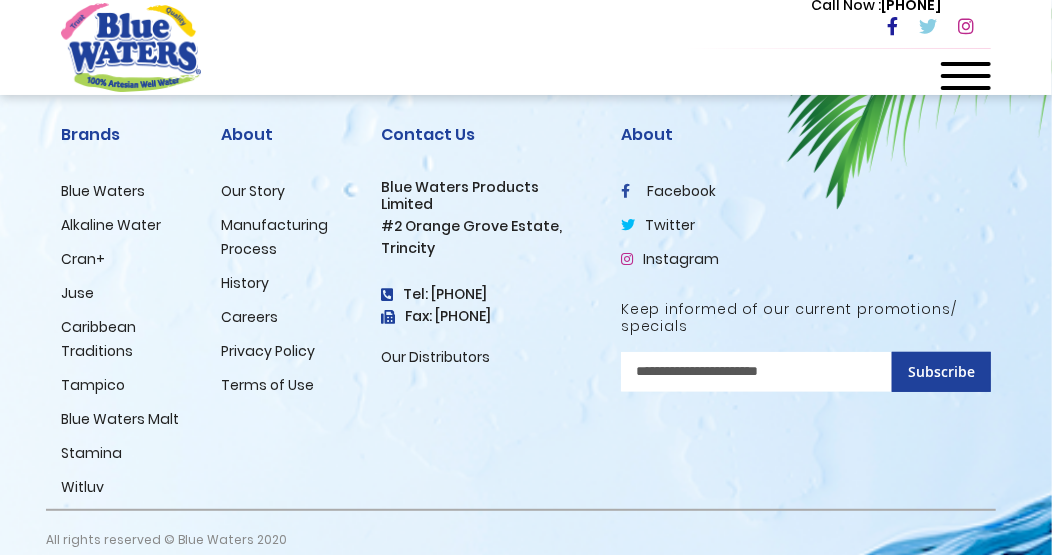 scroll, scrollTop: 3223, scrollLeft: 0, axis: vertical 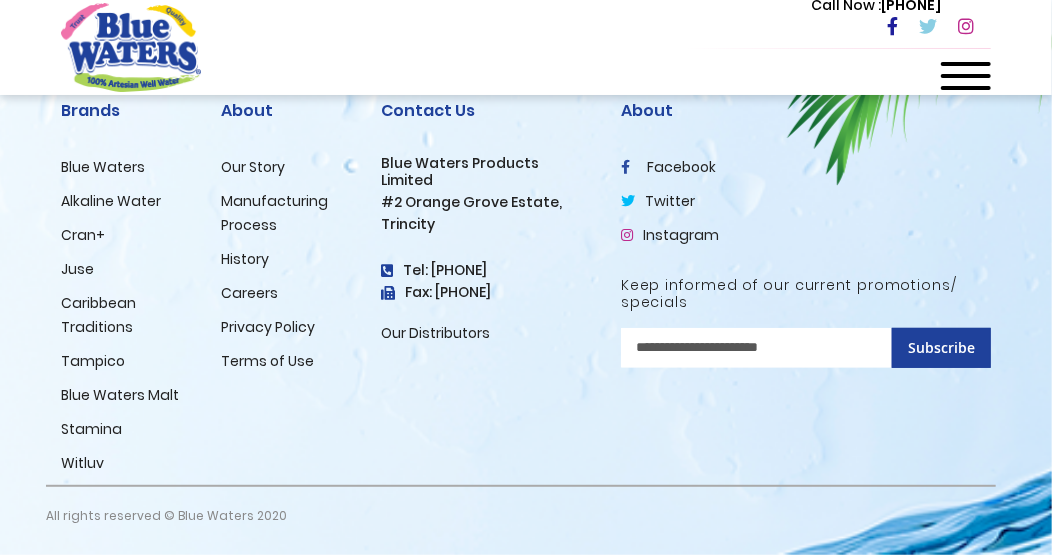 click on "Manufacturing Process" at bounding box center [274, 213] 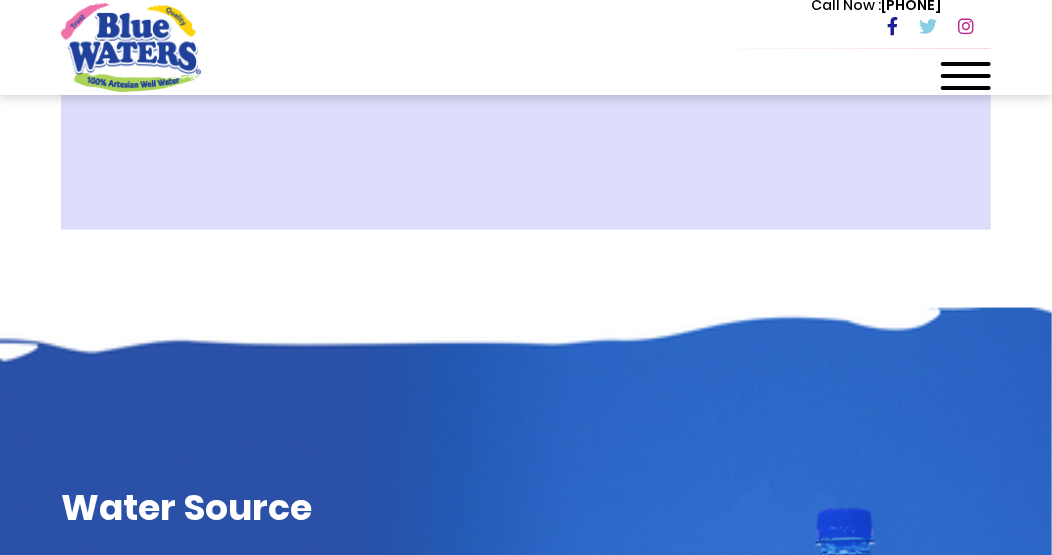 scroll, scrollTop: 397, scrollLeft: 0, axis: vertical 